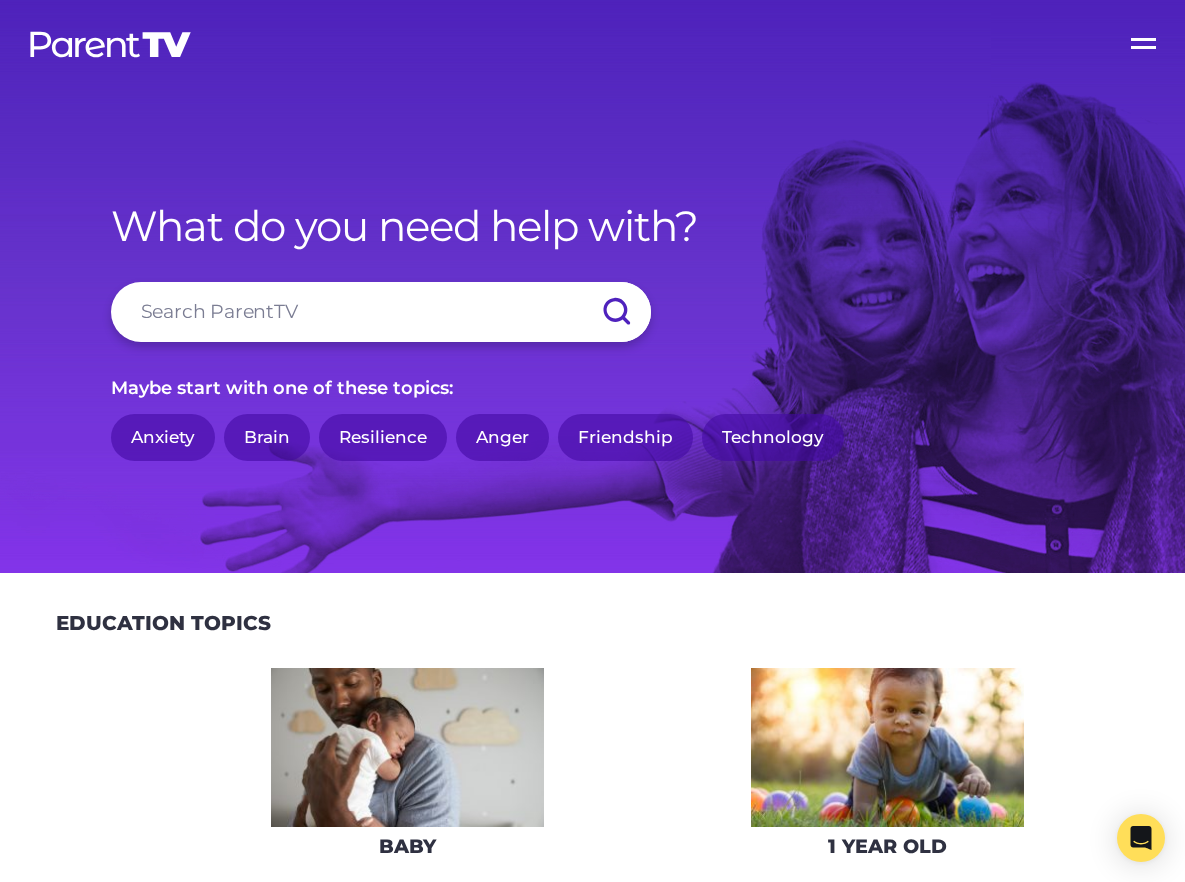 scroll, scrollTop: 4625, scrollLeft: 0, axis: vertical 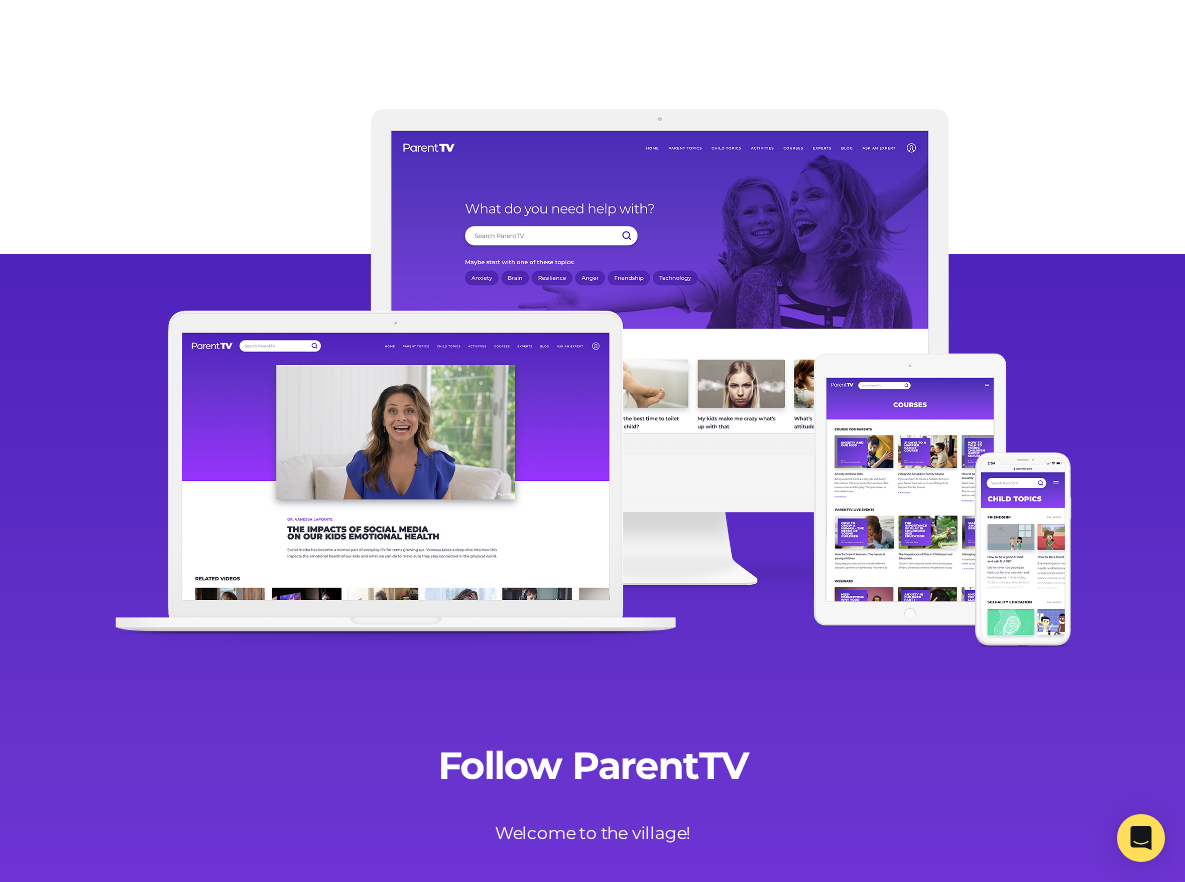 click on "Blog" at bounding box center (1025, 1252) 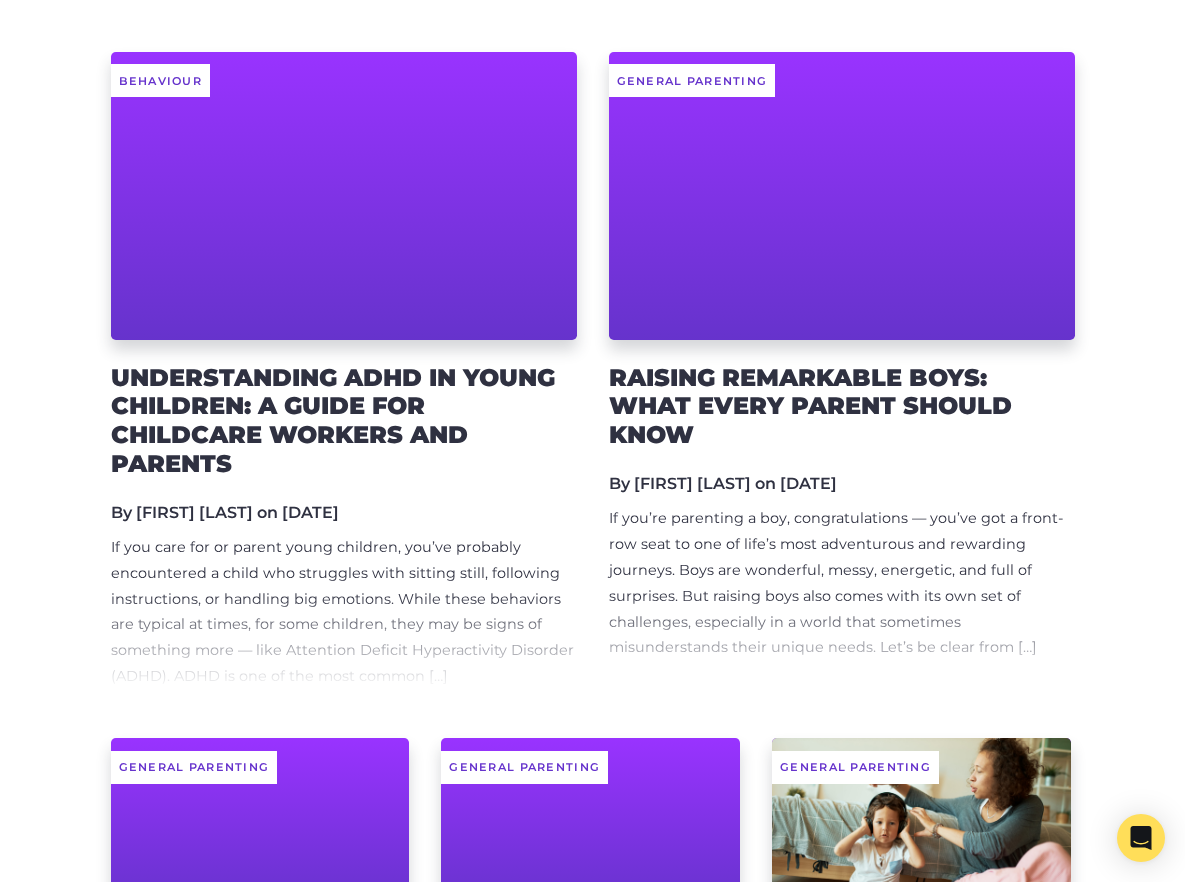 scroll, scrollTop: 410, scrollLeft: 0, axis: vertical 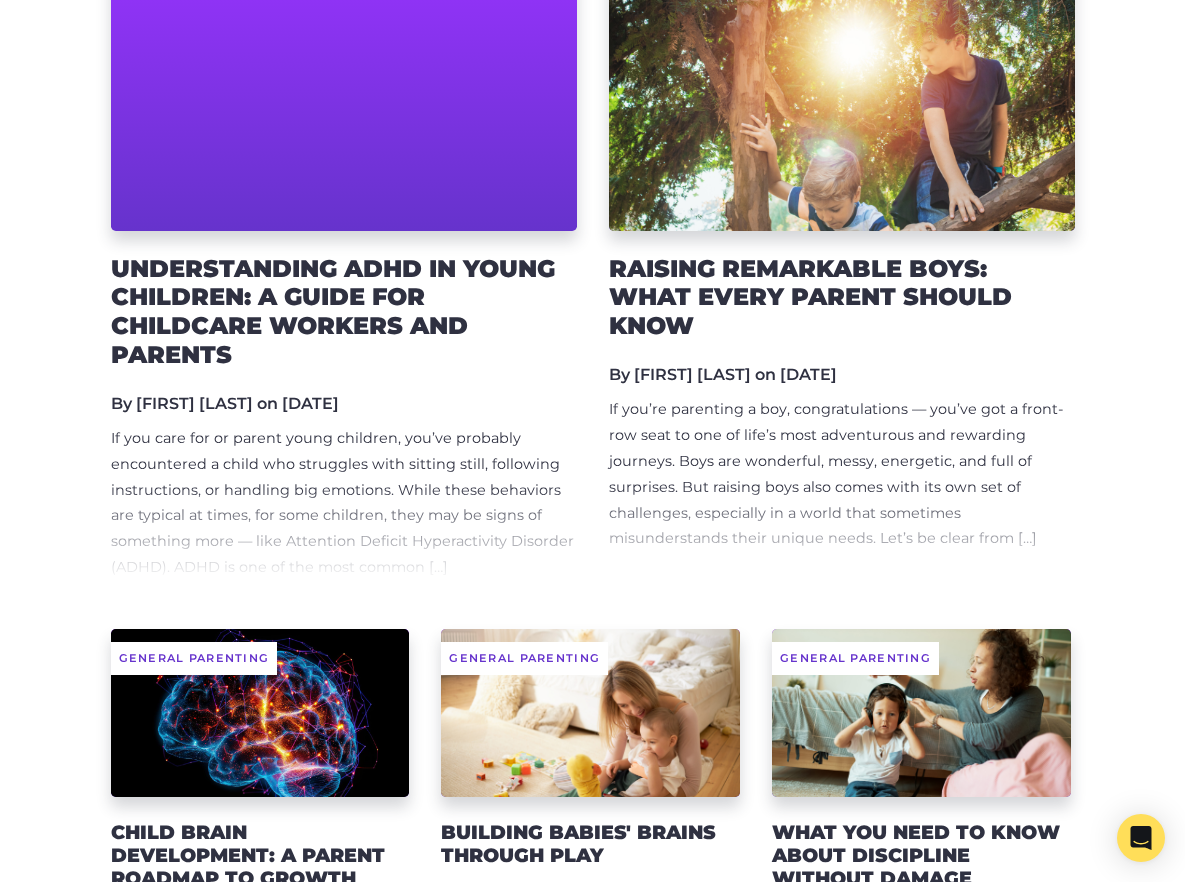 click on "Behaviour    Understanding ADHD in Young Children: A Guide for Childcare Workers and Parents   By [FIRST] [LAST] on [DATE]   If you care for or parent young children, you’ve probably encountered a child who struggles with sitting still, following instructions, or handling big emotions. While these behaviors are typical at times, for some children, they may be signs of something more — like Attention Deficit Hyperactivity Disorder (ADHD). ADHD is one of the most common […]" at bounding box center [344, 262] 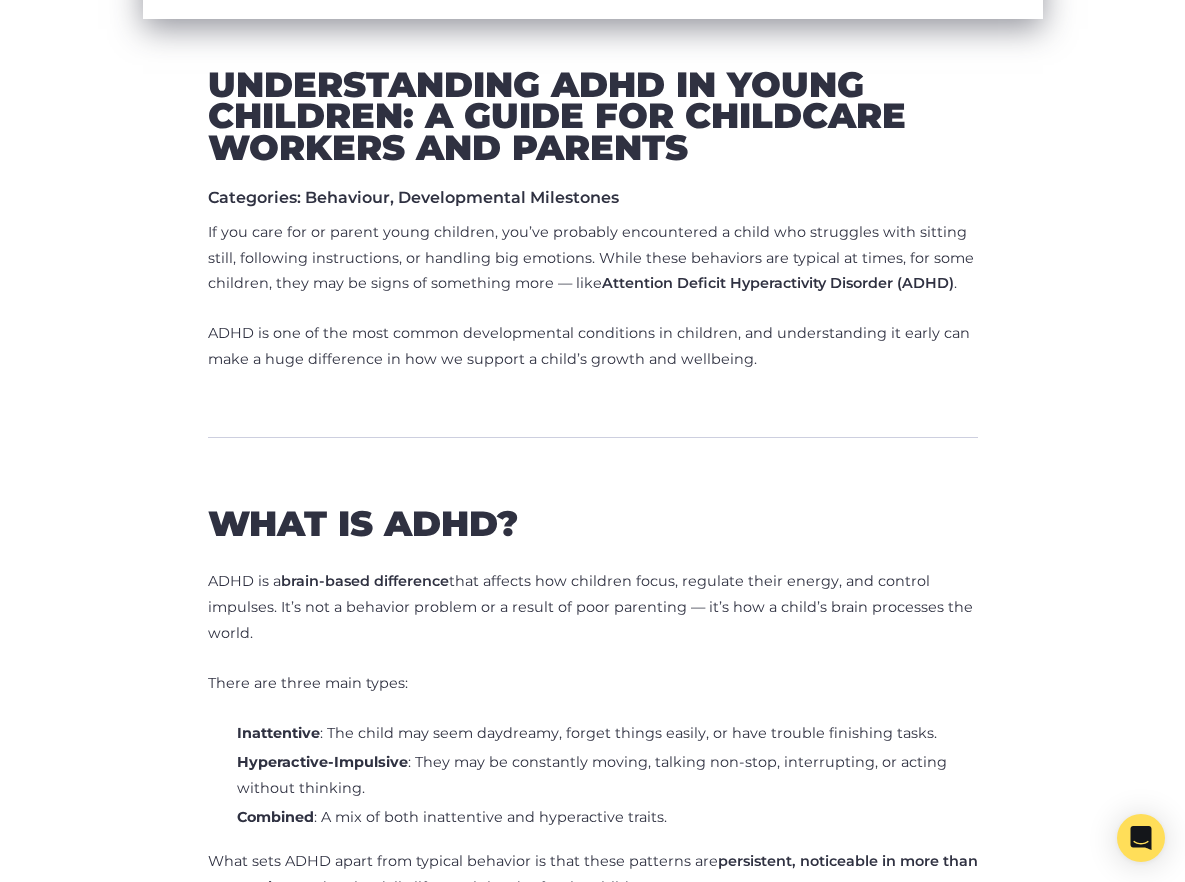scroll, scrollTop: 658, scrollLeft: 0, axis: vertical 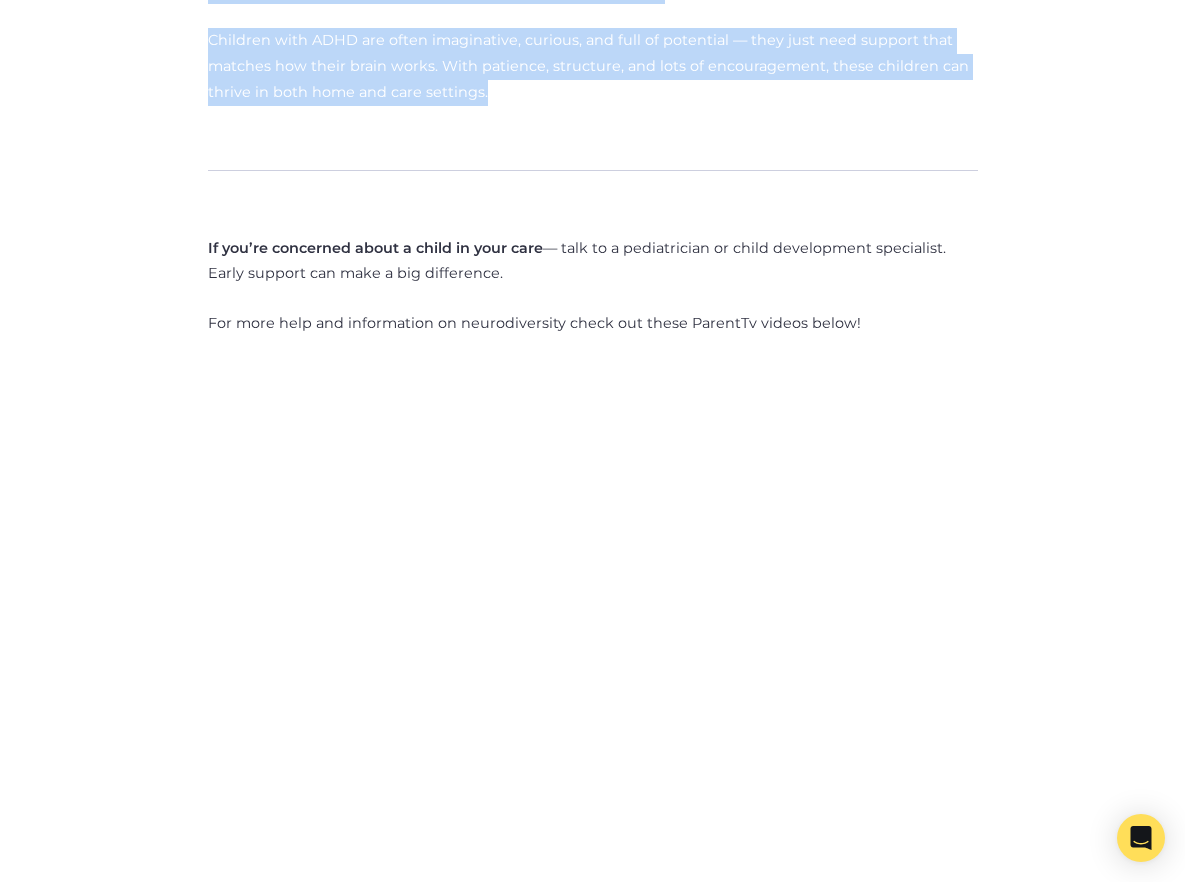 drag, startPoint x: 167, startPoint y: 335, endPoint x: 389, endPoint y: 126, distance: 304.9016 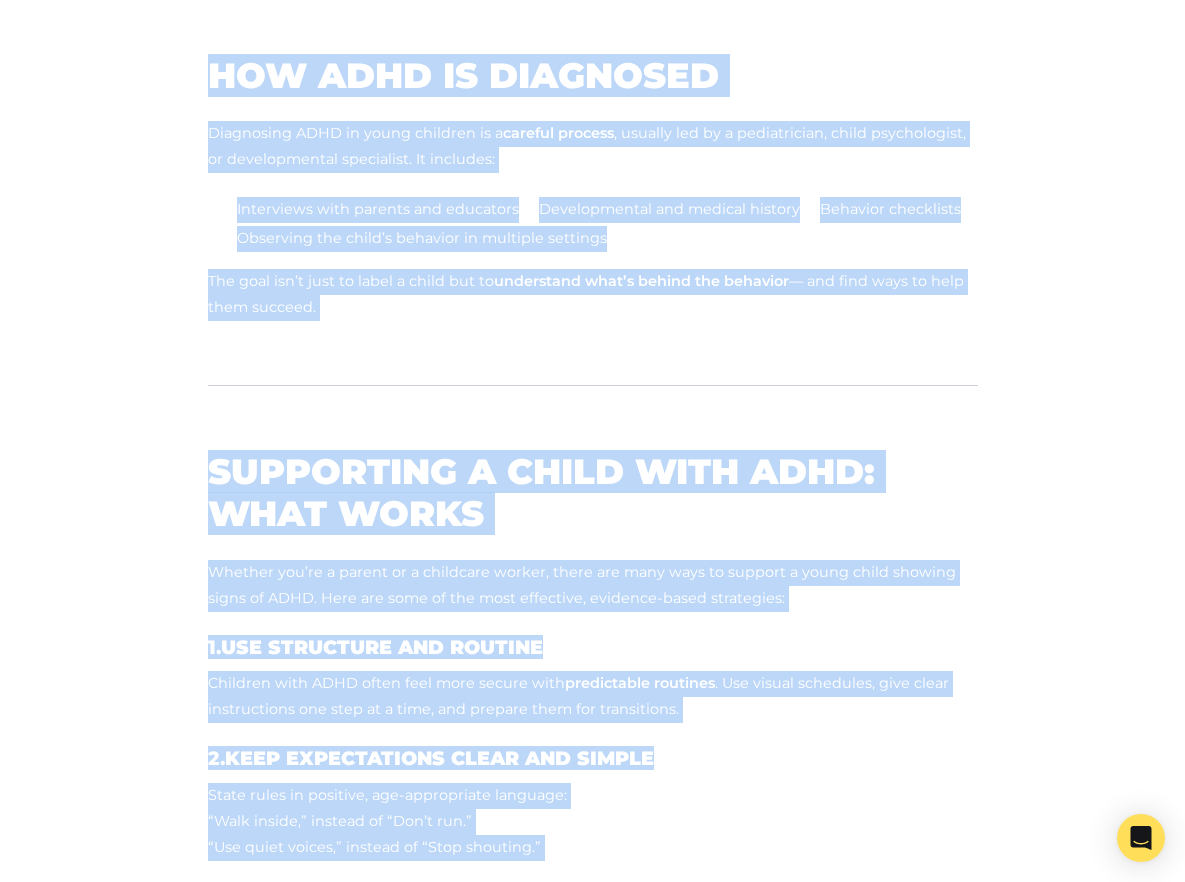 click on "If you care for or parent young children, you’ve probably encountered a child who struggles with sitting still, following instructions, or handling big emotions. While these behaviors are typical at times, for some children, they may be signs of something more — like  Attention Deficit Hyperactivity Disorder (ADHD) .
ADHD is one of the most common developmental conditions in children, and understanding it early can make a huge difference in how we support a child’s growth and wellbeing.
What Is ADHD?
ADHD is a  brain-based difference  that affects how children focus, regulate their energy, and control impulses. It’s not a behavior problem or a result of poor parenting — it’s how a child’s brain processes the world.
There are three main types:
Inattentive : The child may seem daydreamy, forget things easily, or have trouble finishing tasks. Hyperactive-Impulsive : They may be constantly moving, talking non-stop, interrupting, or acting without thinking. Combined" at bounding box center (593, 1464) 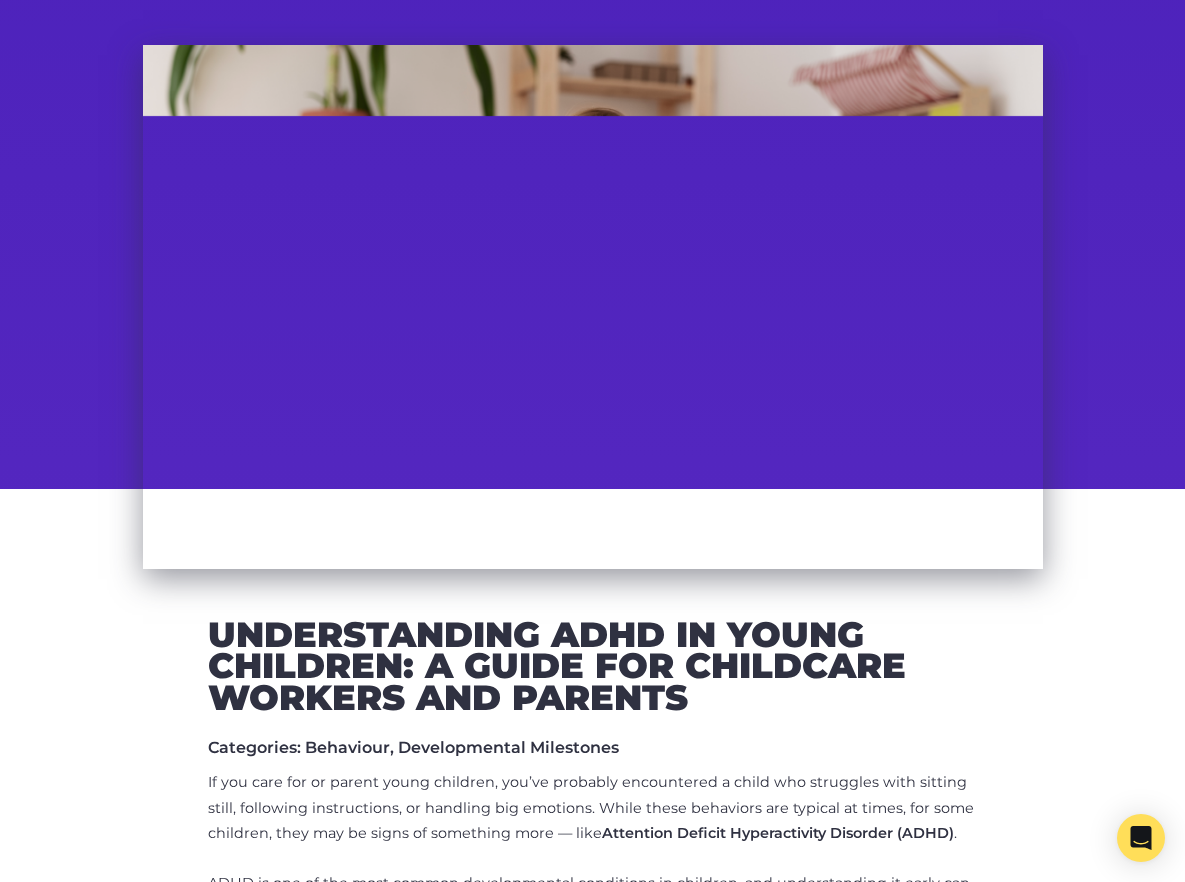 scroll, scrollTop: 110, scrollLeft: 0, axis: vertical 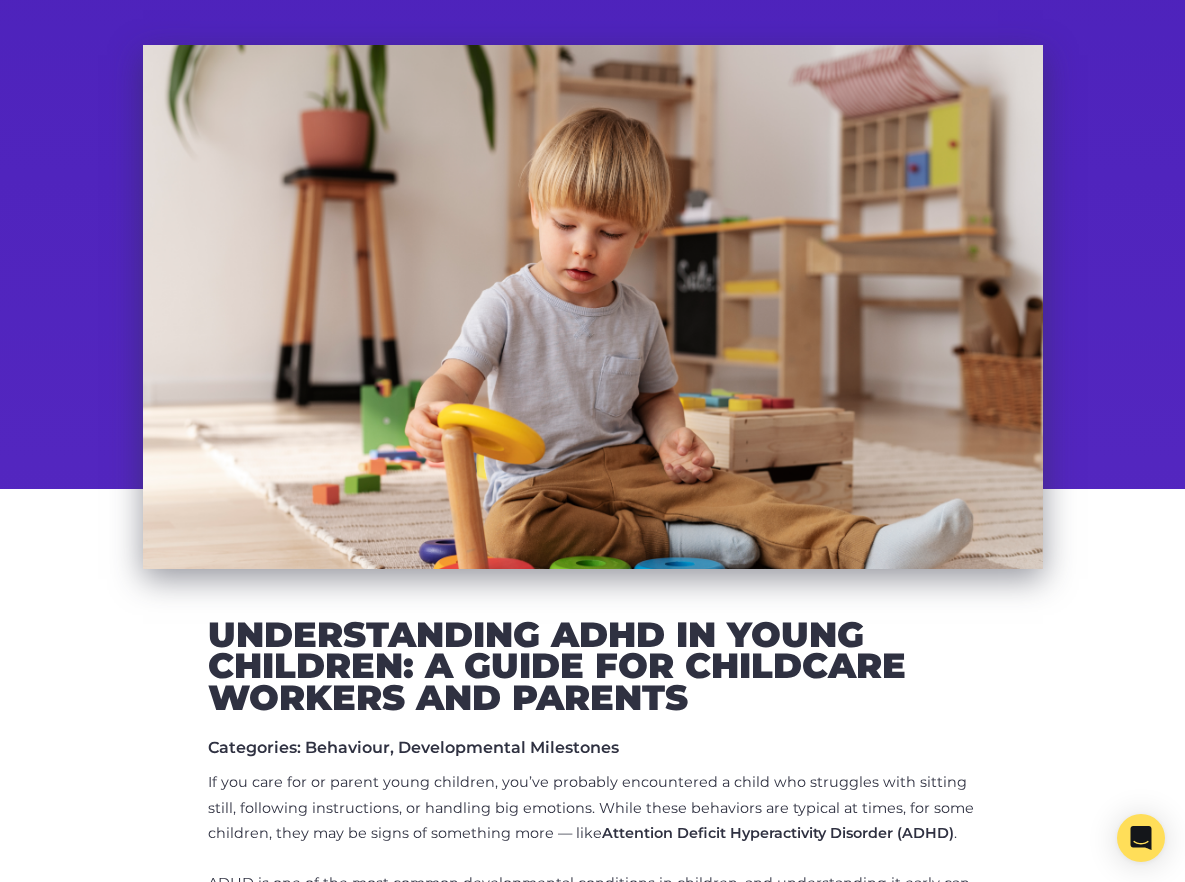 click at bounding box center [593, 307] 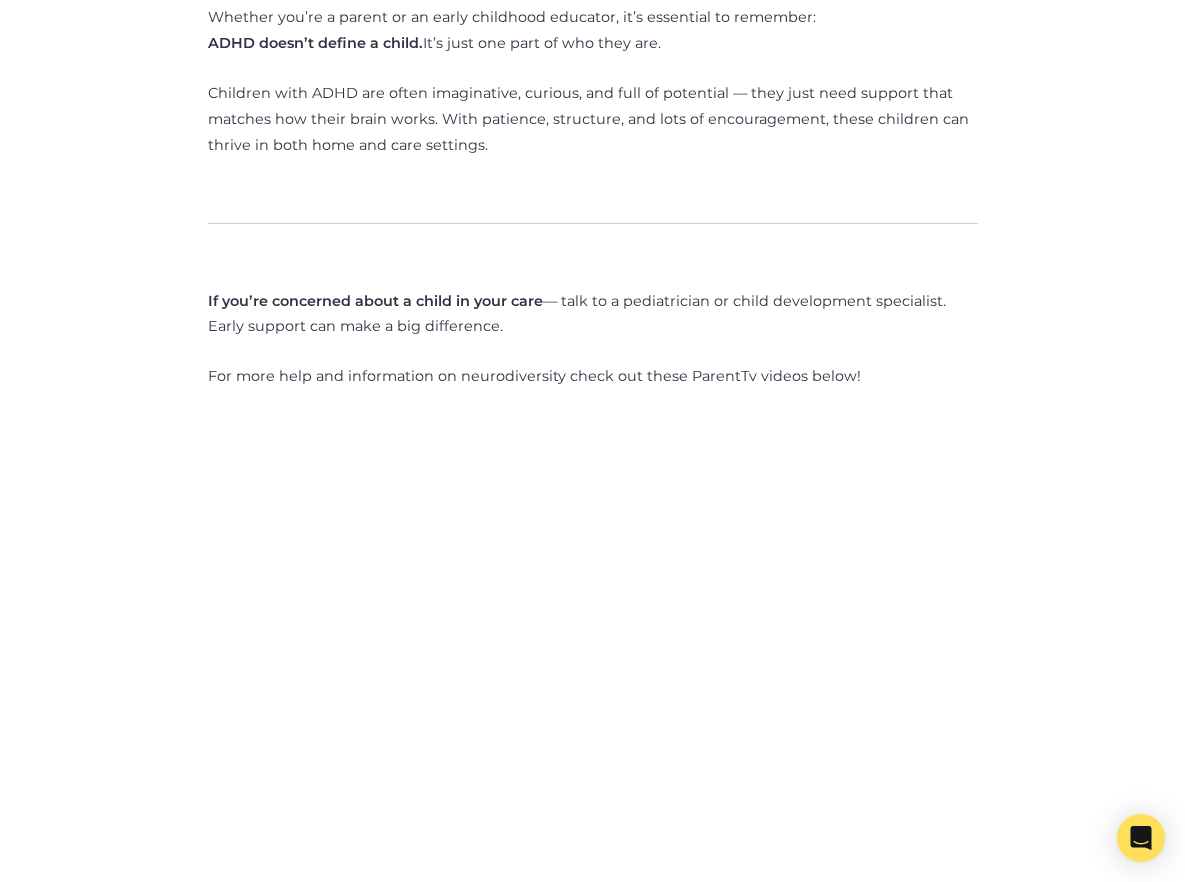 scroll, scrollTop: 3746, scrollLeft: 0, axis: vertical 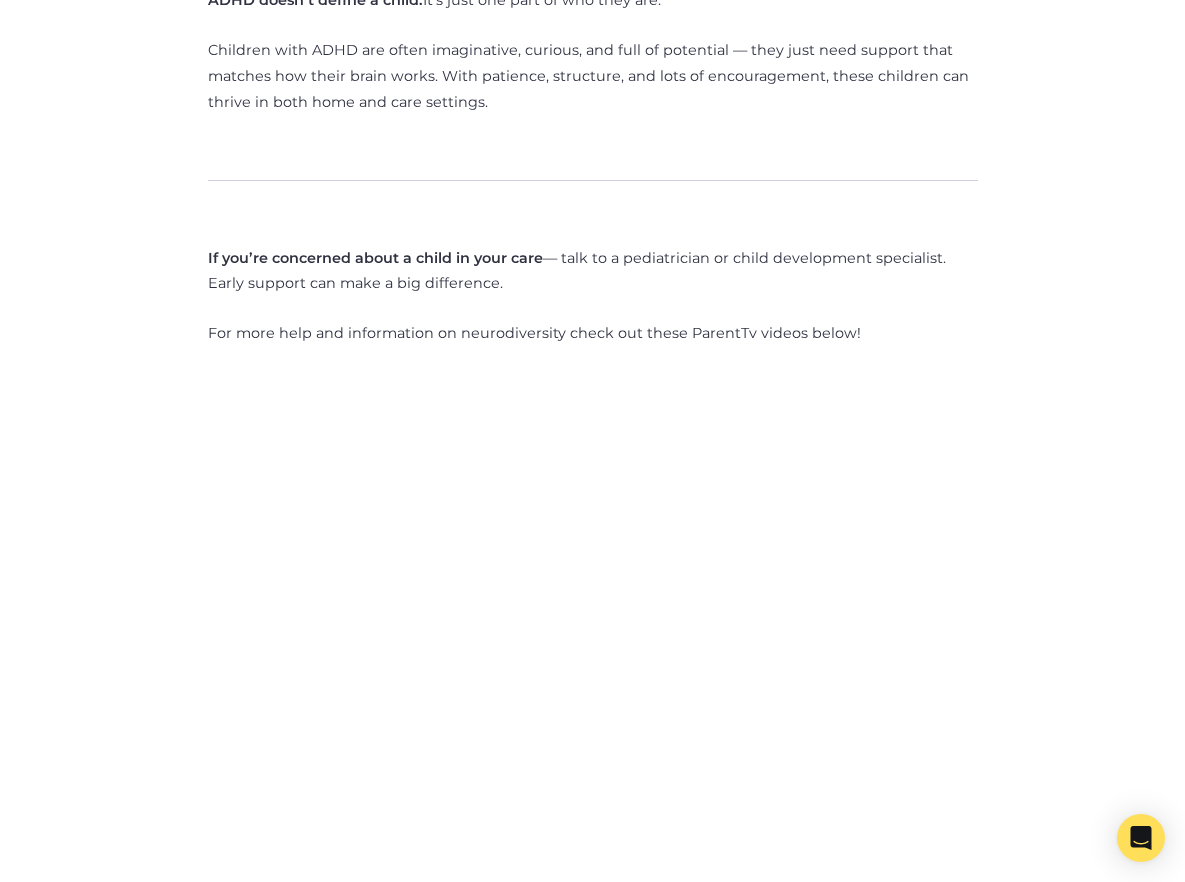 click at bounding box center [593, 716] 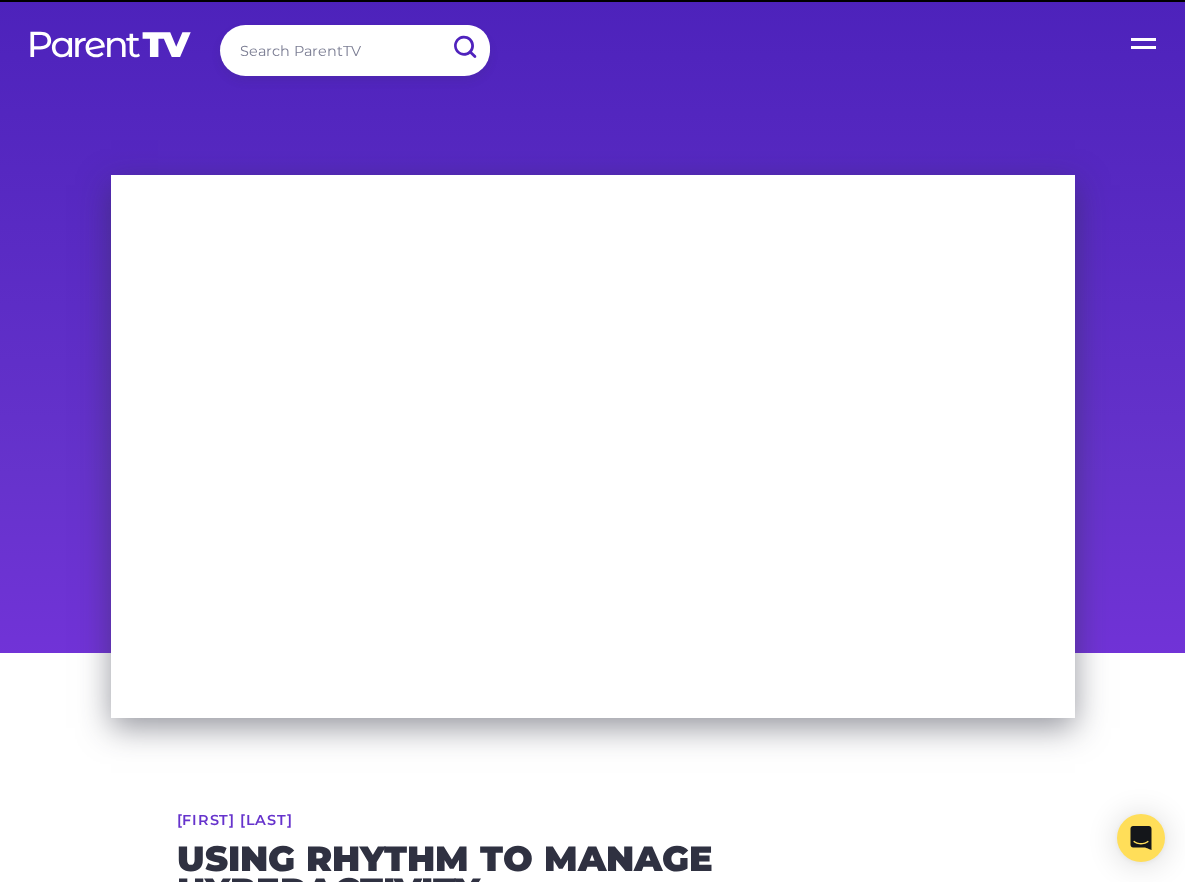 scroll, scrollTop: 0, scrollLeft: 0, axis: both 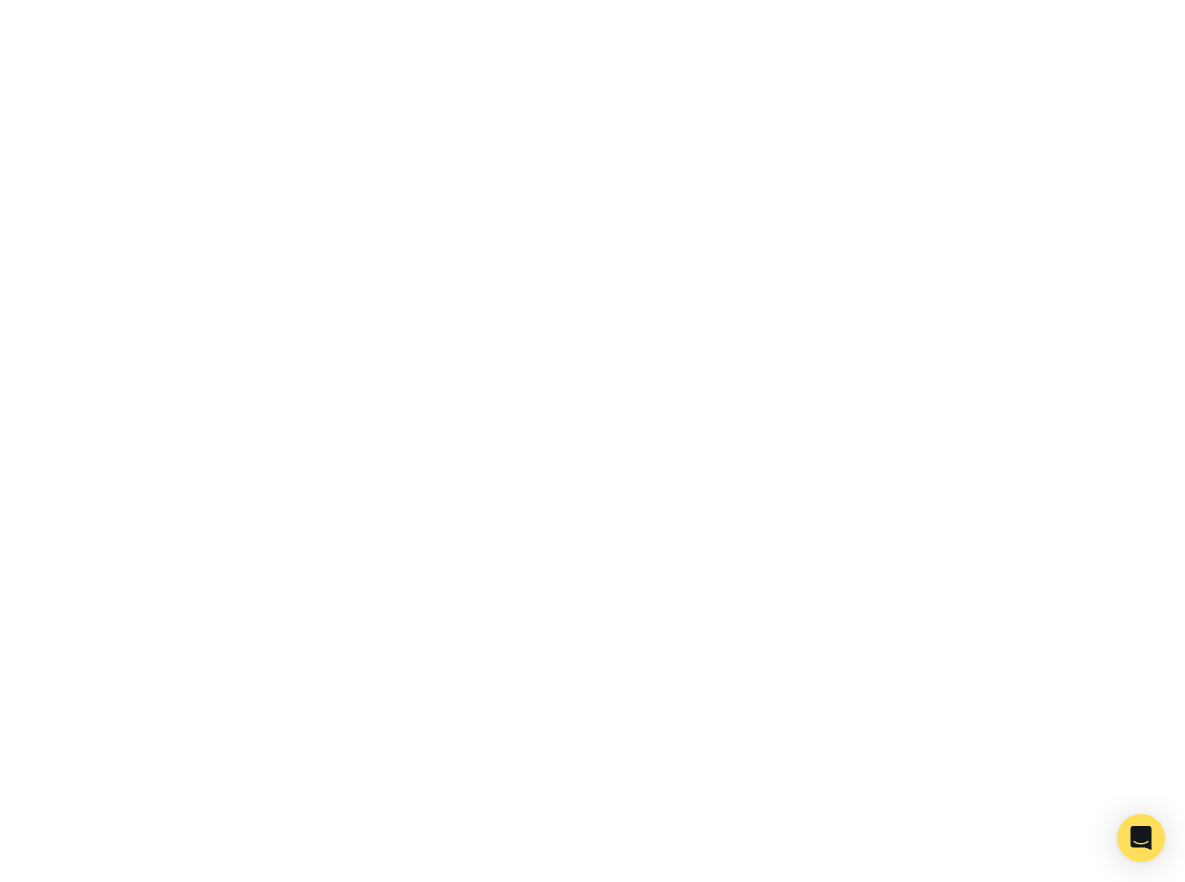 click at bounding box center (593, 681) 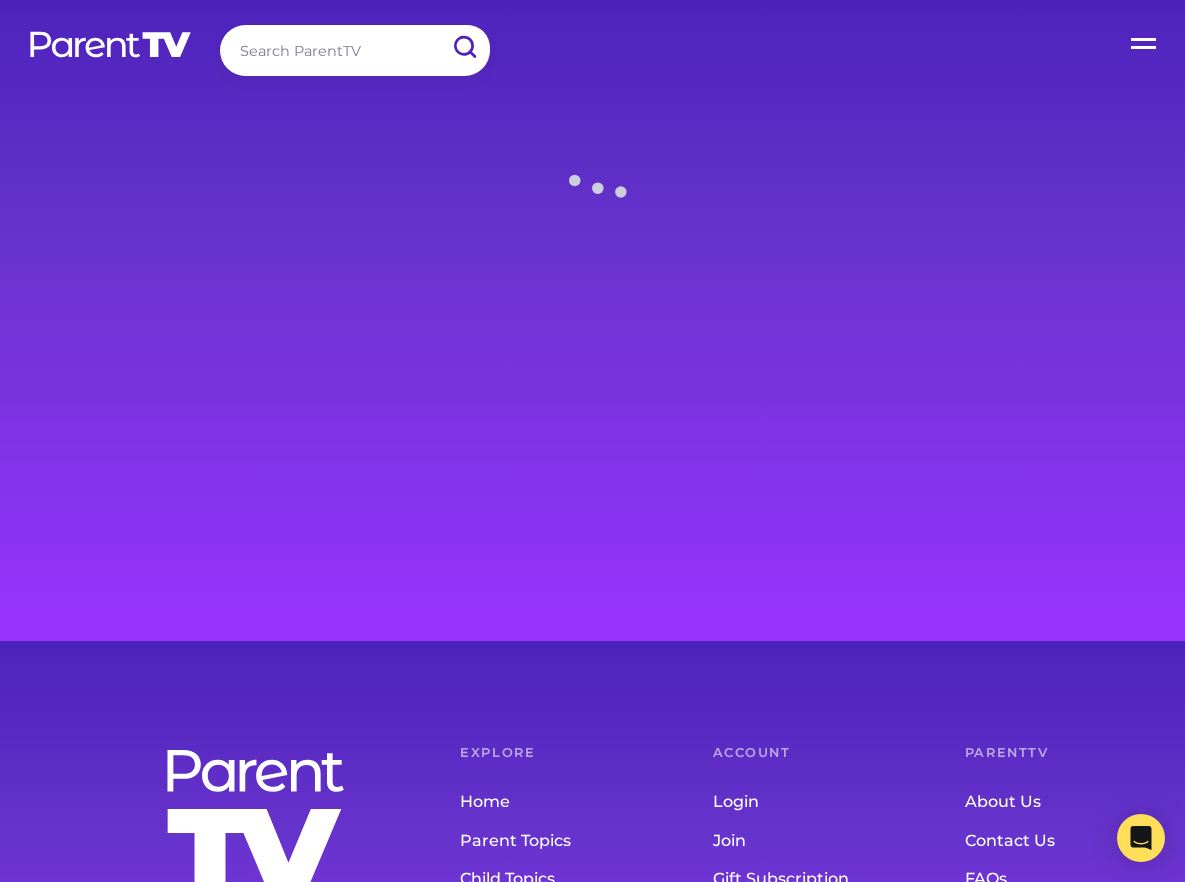 scroll, scrollTop: 0, scrollLeft: 0, axis: both 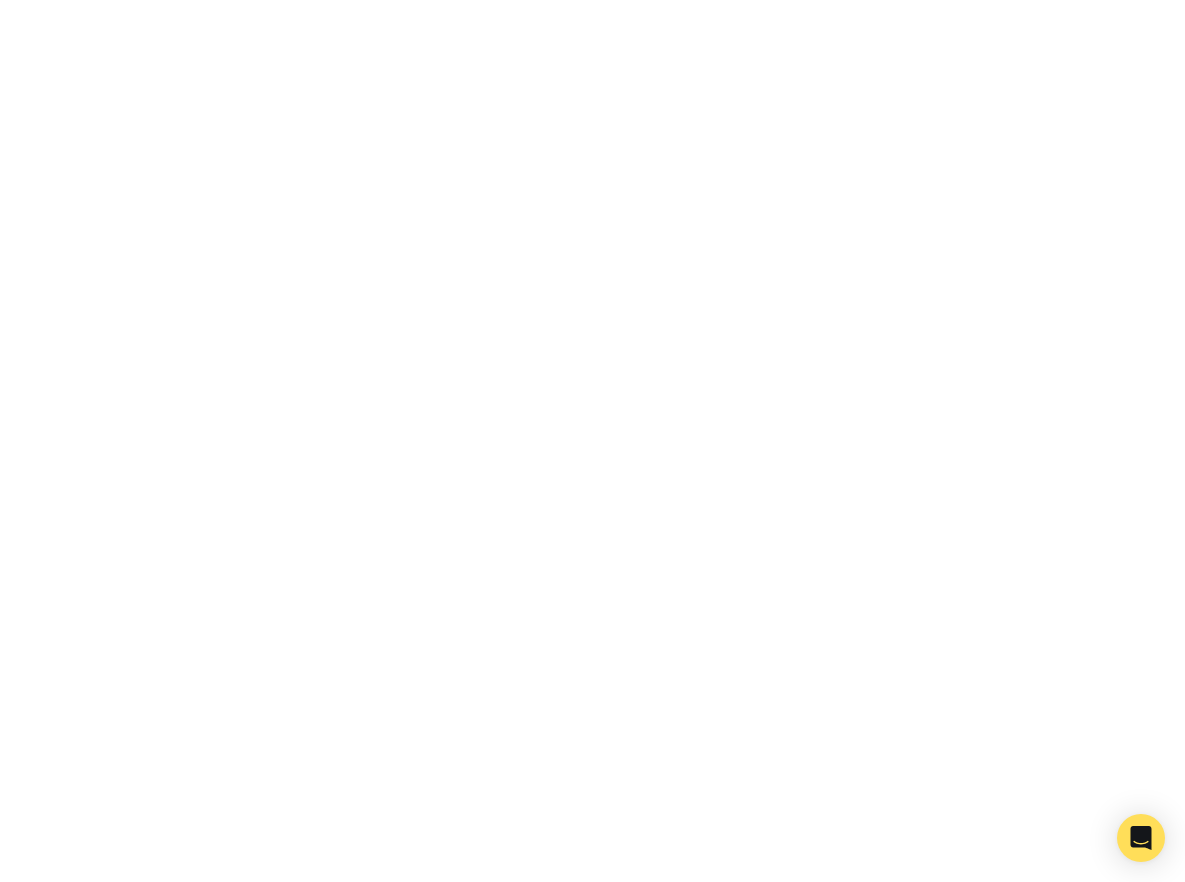 click at bounding box center (593, 976) 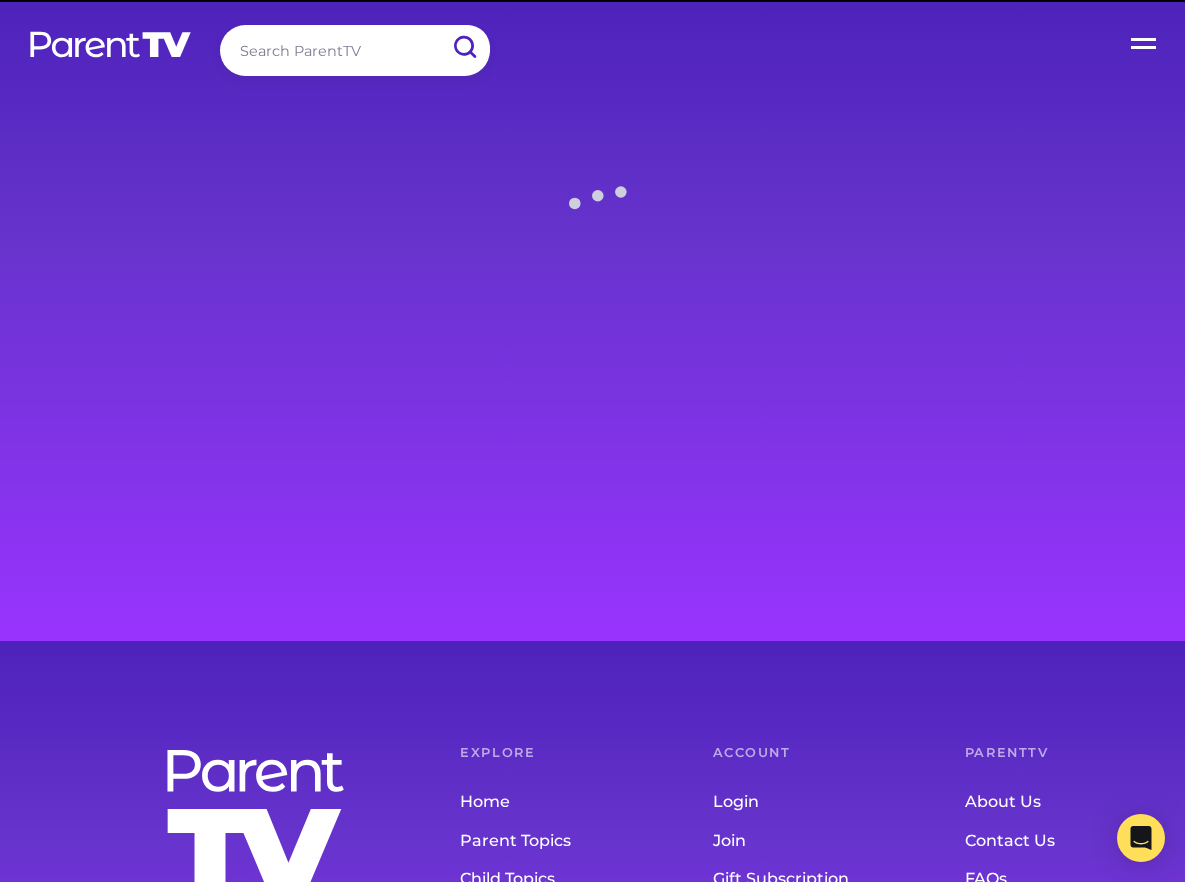 scroll, scrollTop: 0, scrollLeft: 0, axis: both 